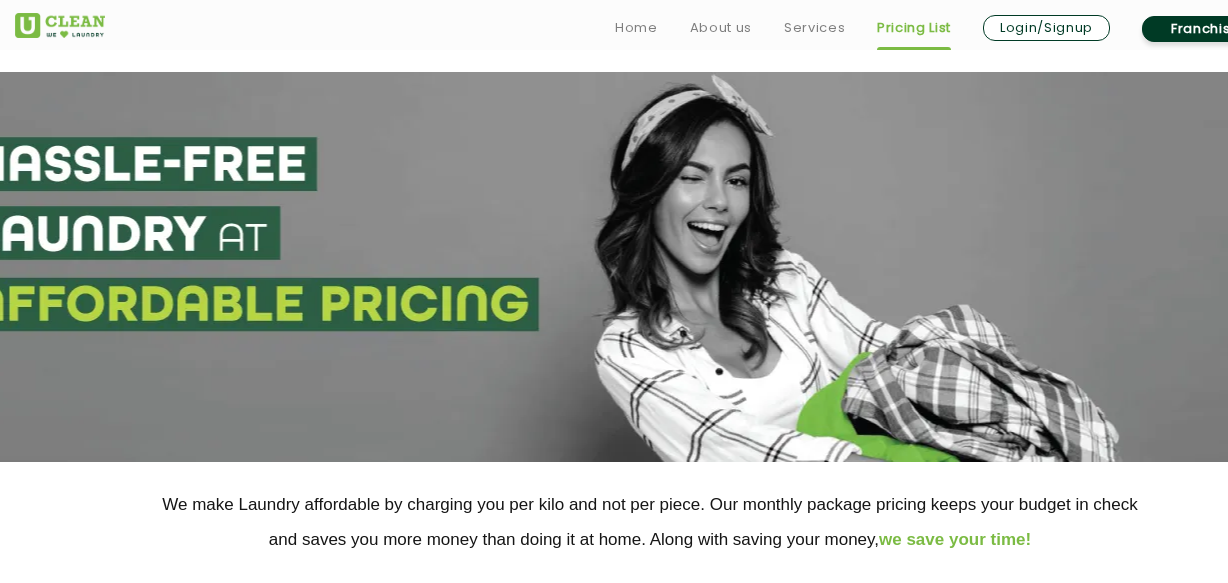 select on "27" 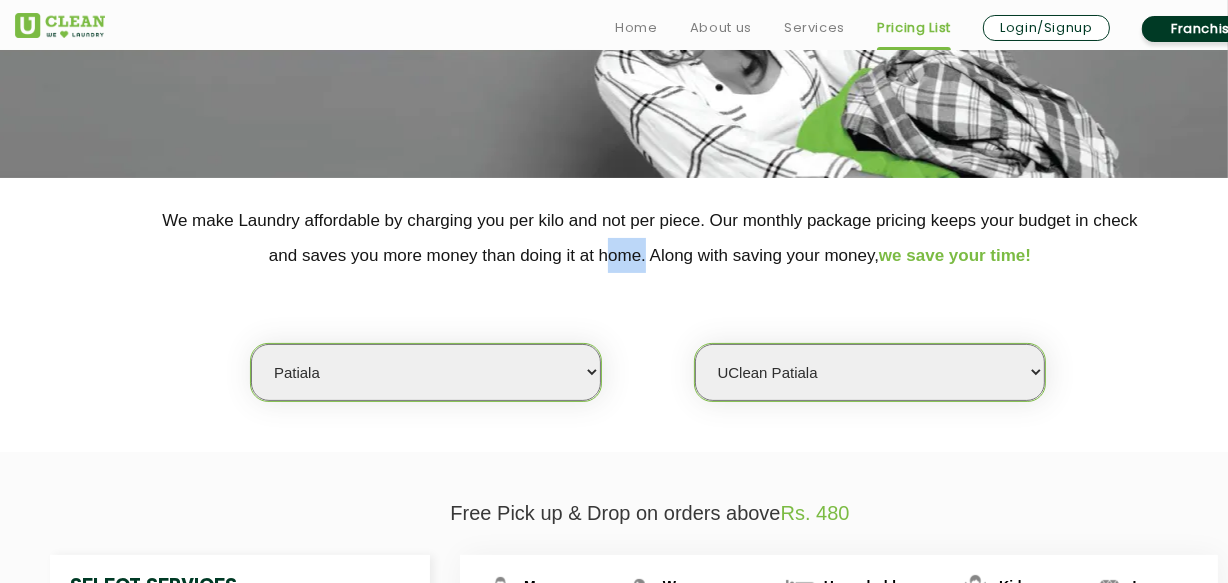 select on "5" 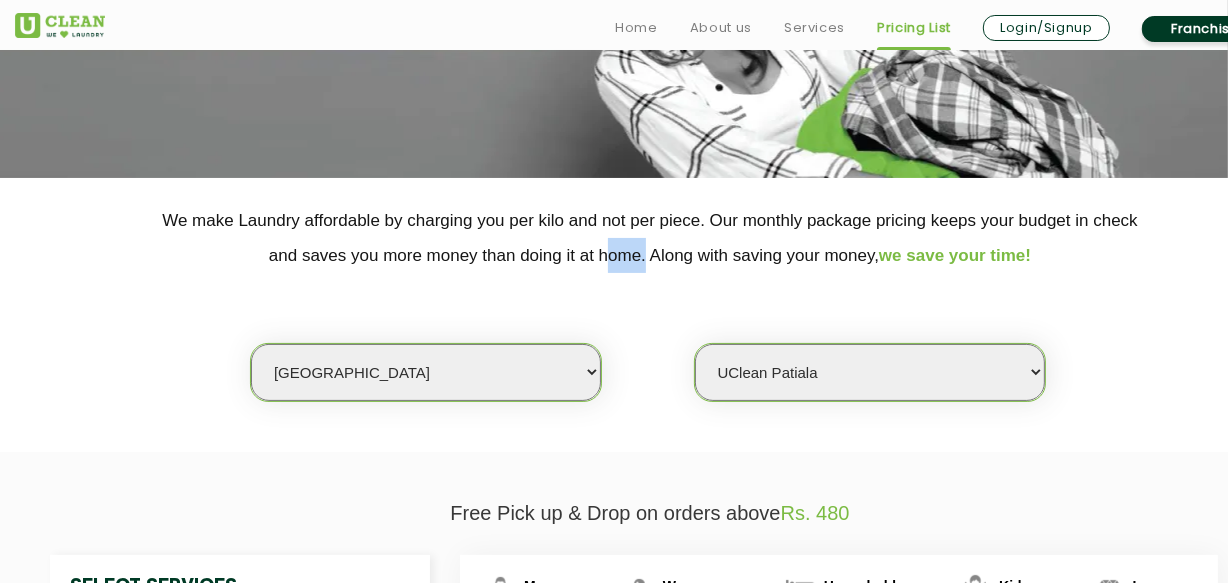click on "Select city [GEOGRAPHIC_DATA] [GEOGRAPHIC_DATA] [GEOGRAPHIC_DATA] [GEOGRAPHIC_DATA] [GEOGRAPHIC_DATA] [GEOGRAPHIC_DATA] [GEOGRAPHIC_DATA] - [GEOGRAPHIC_DATA] Select [GEOGRAPHIC_DATA] [GEOGRAPHIC_DATA] [GEOGRAPHIC_DATA] [GEOGRAPHIC_DATA] [GEOGRAPHIC_DATA] [GEOGRAPHIC_DATA] [GEOGRAPHIC_DATA] [GEOGRAPHIC_DATA] [GEOGRAPHIC_DATA] [GEOGRAPHIC_DATA] [GEOGRAPHIC_DATA] [GEOGRAPHIC_DATA] [GEOGRAPHIC_DATA] [GEOGRAPHIC_DATA] [GEOGRAPHIC_DATA] [GEOGRAPHIC_DATA] [GEOGRAPHIC_DATA] [GEOGRAPHIC_DATA] [GEOGRAPHIC_DATA] [GEOGRAPHIC_DATA] [GEOGRAPHIC_DATA] [GEOGRAPHIC_DATA] [GEOGRAPHIC_DATA] [GEOGRAPHIC_DATA] [GEOGRAPHIC_DATA] [GEOGRAPHIC_DATA] [GEOGRAPHIC_DATA] [GEOGRAPHIC_DATA] [GEOGRAPHIC_DATA] [GEOGRAPHIC_DATA] [GEOGRAPHIC_DATA] [GEOGRAPHIC_DATA] [GEOGRAPHIC_DATA] [GEOGRAPHIC_DATA] [GEOGRAPHIC_DATA] [GEOGRAPHIC_DATA] [GEOGRAPHIC_DATA] [GEOGRAPHIC_DATA] [GEOGRAPHIC_DATA] [GEOGRAPHIC_DATA] [GEOGRAPHIC_DATA] [GEOGRAPHIC_DATA] [GEOGRAPHIC_DATA] [GEOGRAPHIC_DATA] [GEOGRAPHIC_DATA] [GEOGRAPHIC_DATA] [GEOGRAPHIC_DATA] [GEOGRAPHIC_DATA] [GEOGRAPHIC_DATA] [GEOGRAPHIC_DATA] [GEOGRAPHIC_DATA] [GEOGRAPHIC_DATA] [GEOGRAPHIC_DATA] [GEOGRAPHIC_DATA] [GEOGRAPHIC_DATA] [GEOGRAPHIC_DATA] [GEOGRAPHIC_DATA] [GEOGRAPHIC_DATA] [GEOGRAPHIC_DATA] [GEOGRAPHIC_DATA] [GEOGRAPHIC_DATA] [GEOGRAPHIC_DATA] [GEOGRAPHIC_DATA] [GEOGRAPHIC_DATA] [GEOGRAPHIC_DATA] [GEOGRAPHIC_DATA] [GEOGRAPHIC_DATA] [GEOGRAPHIC_DATA] [GEOGRAPHIC_DATA] [GEOGRAPHIC_DATA] [GEOGRAPHIC_DATA] [GEOGRAPHIC_DATA] [GEOGRAPHIC_DATA] [GEOGRAPHIC_DATA] [GEOGRAPHIC_DATA] [GEOGRAPHIC_DATA] [GEOGRAPHIC_DATA] [GEOGRAPHIC_DATA] - Select [GEOGRAPHIC_DATA] [GEOGRAPHIC_DATA] [GEOGRAPHIC_DATA] [GEOGRAPHIC_DATA] [GEOGRAPHIC_DATA] [GEOGRAPHIC_DATA] [GEOGRAPHIC_DATA] [GEOGRAPHIC_DATA] [GEOGRAPHIC_DATA] [GEOGRAPHIC_DATA] [GEOGRAPHIC_DATA] [GEOGRAPHIC_DATA] [GEOGRAPHIC_DATA] [GEOGRAPHIC_DATA] [GEOGRAPHIC_DATA] [GEOGRAPHIC_DATA] [GEOGRAPHIC_DATA] [GEOGRAPHIC_DATA] [GEOGRAPHIC_DATA] [GEOGRAPHIC_DATA] [GEOGRAPHIC_DATA] [GEOGRAPHIC_DATA] [GEOGRAPHIC_DATA] [GEOGRAPHIC_DATA] [GEOGRAPHIC_DATA] [GEOGRAPHIC_DATA] [GEOGRAPHIC_DATA] [GEOGRAPHIC_DATA] [GEOGRAPHIC_DATA] [GEOGRAPHIC_DATA] [GEOGRAPHIC_DATA] [GEOGRAPHIC_DATA]" at bounding box center (426, 372) 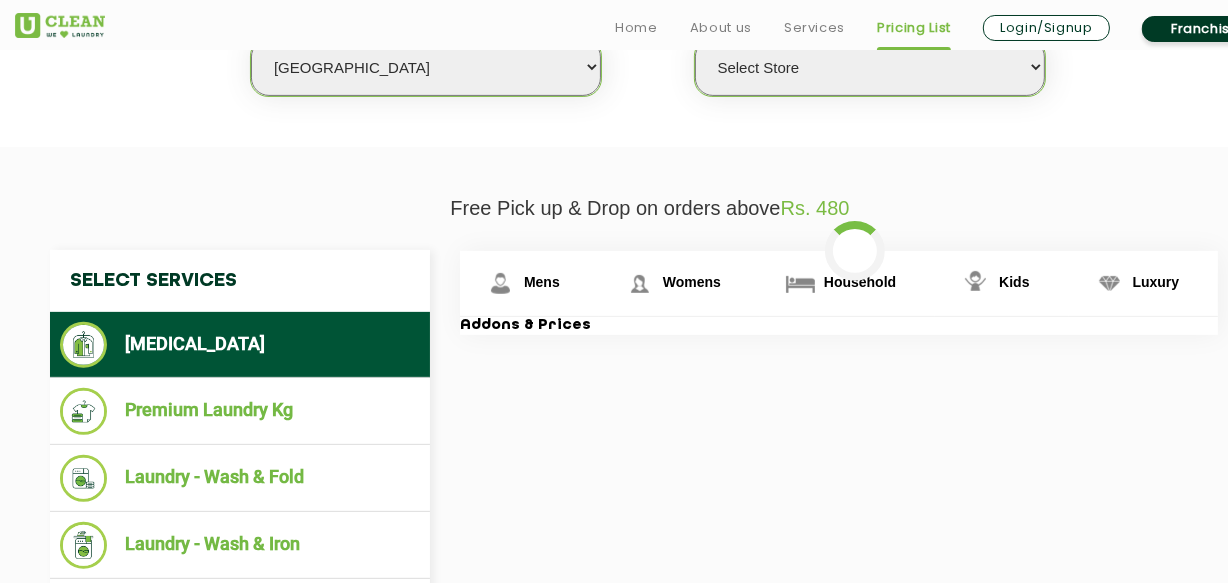 scroll, scrollTop: 684, scrollLeft: 0, axis: vertical 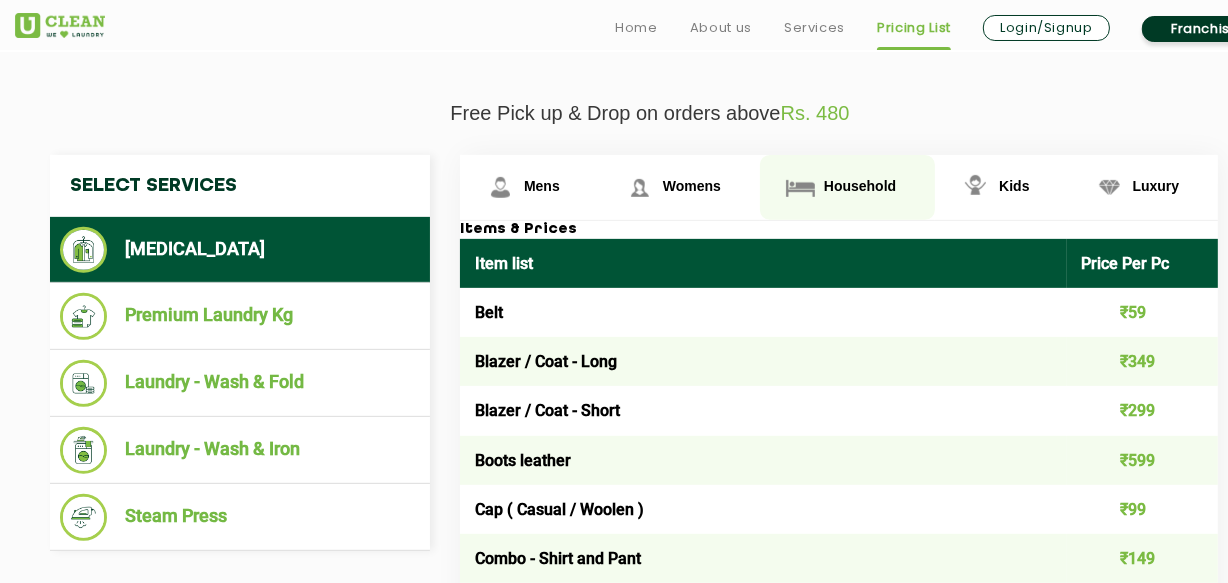 click on "Household" at bounding box center (542, 186) 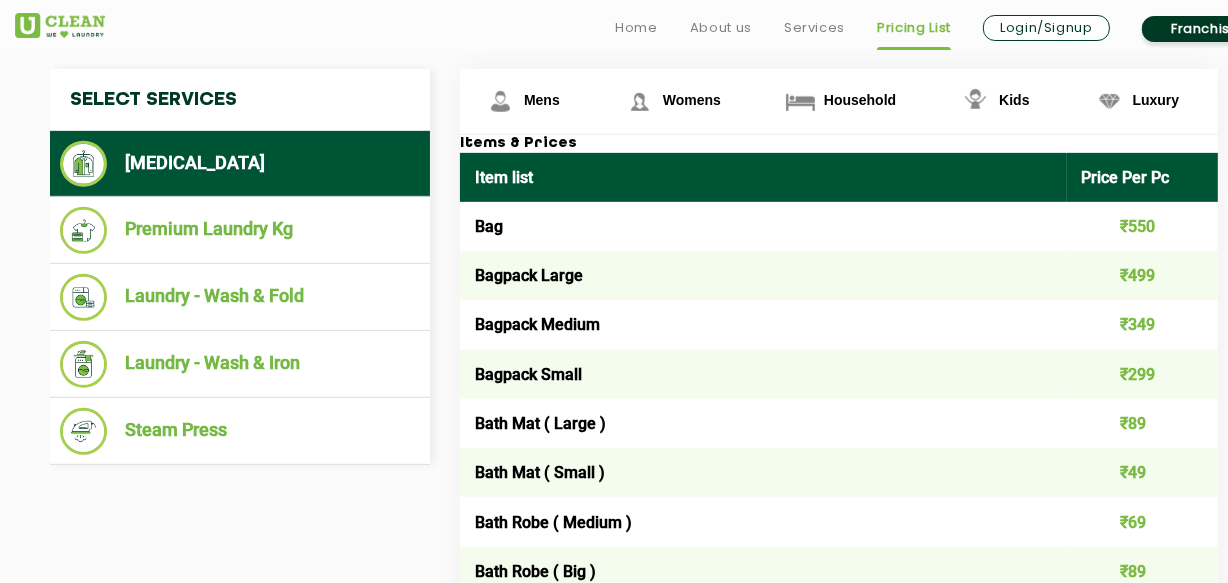 scroll, scrollTop: 842, scrollLeft: 0, axis: vertical 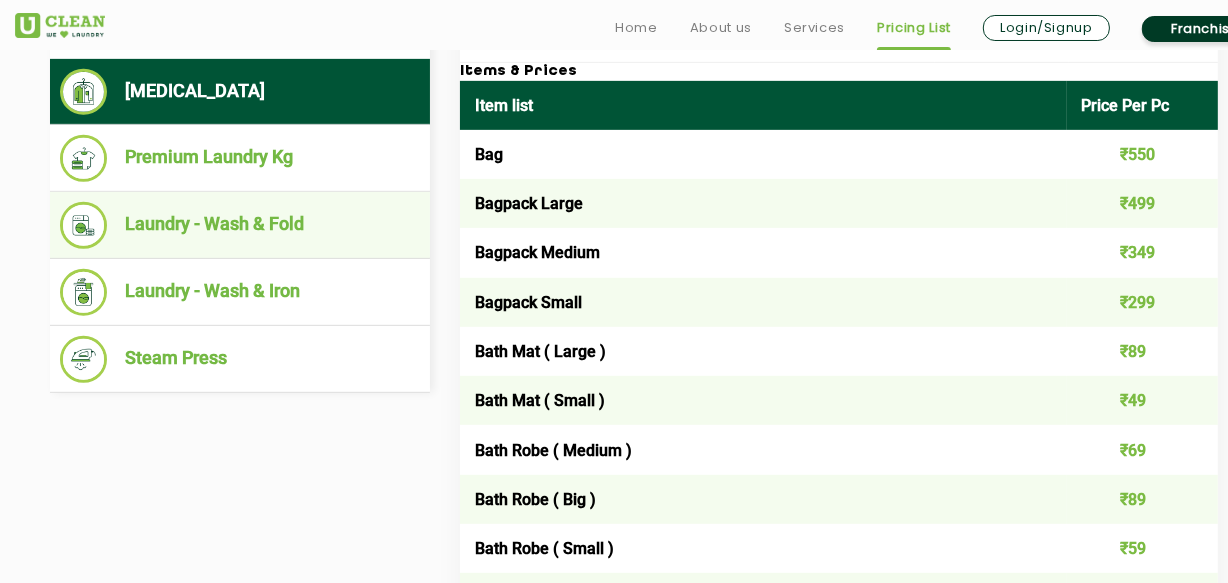 click on "Laundry - Wash & Fold" at bounding box center [240, 225] 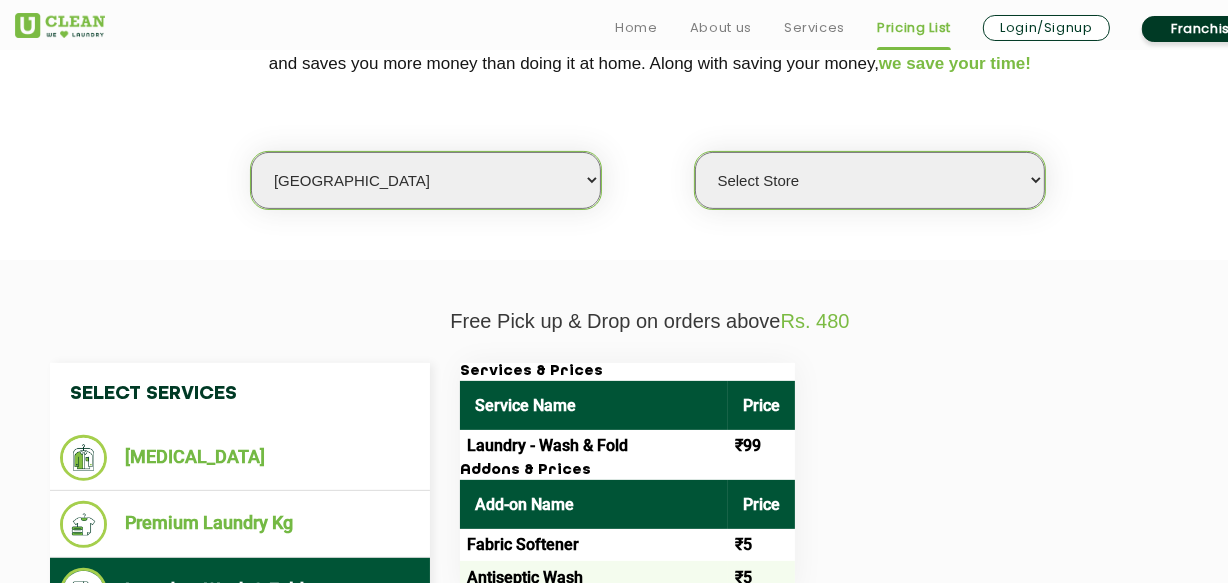 scroll, scrollTop: 509, scrollLeft: 0, axis: vertical 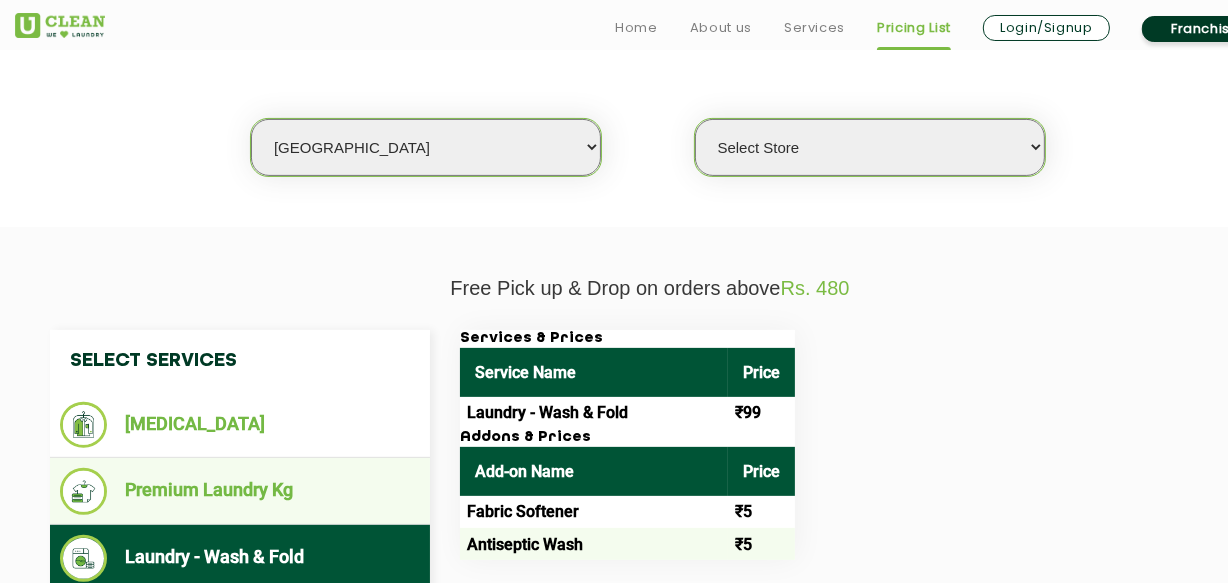 click on "Premium Laundry Kg" at bounding box center (240, 491) 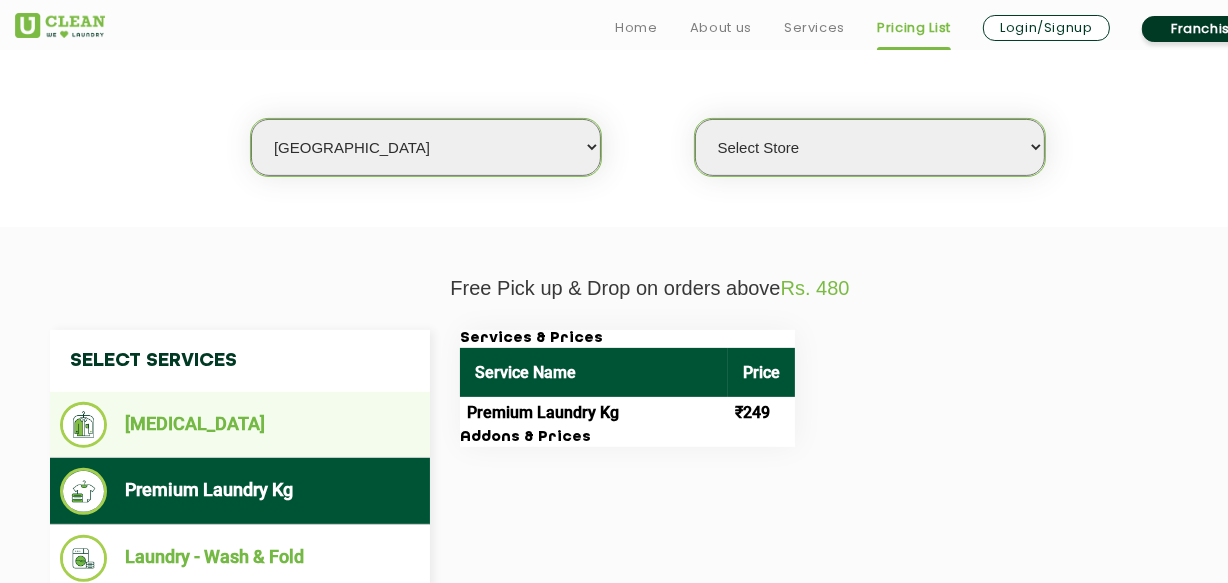 click on "[MEDICAL_DATA]" at bounding box center [240, 425] 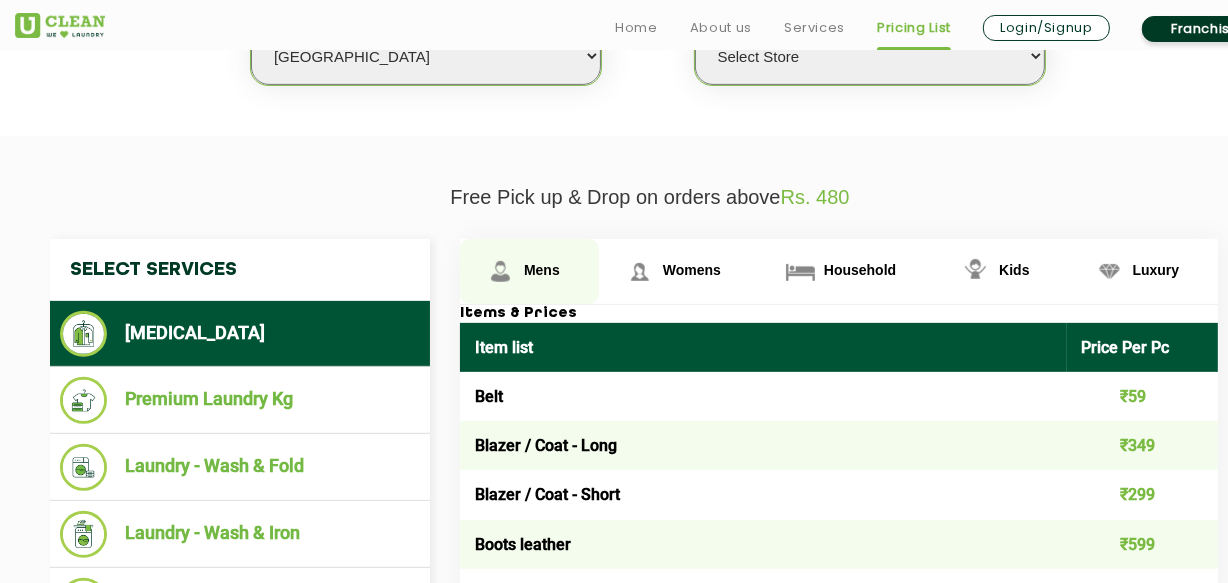 scroll, scrollTop: 630, scrollLeft: 0, axis: vertical 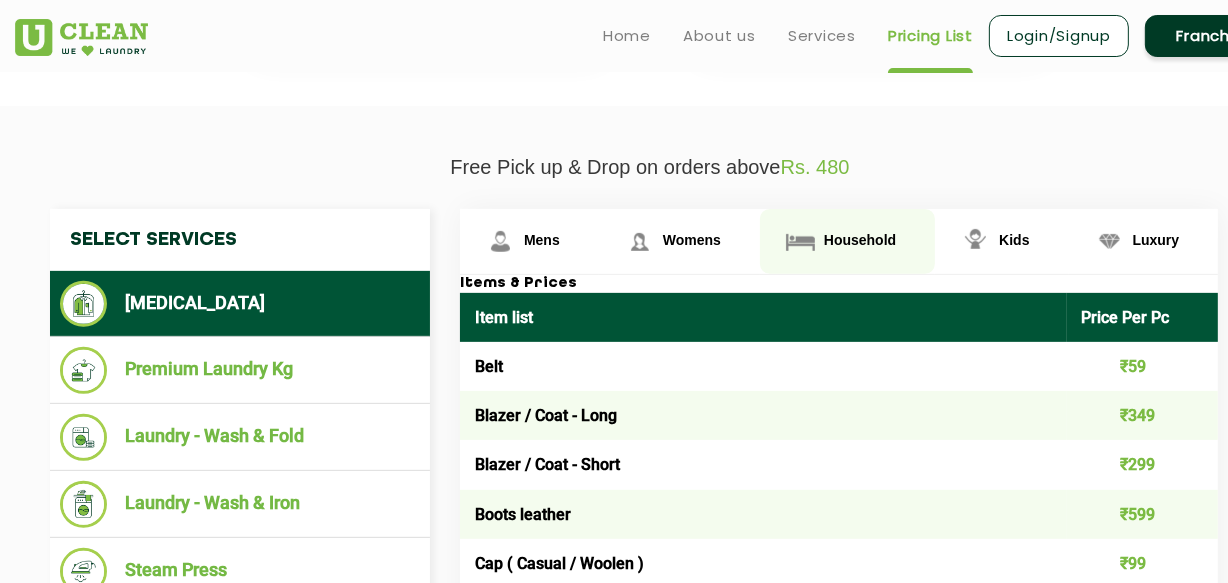 click on "Household" at bounding box center (542, 240) 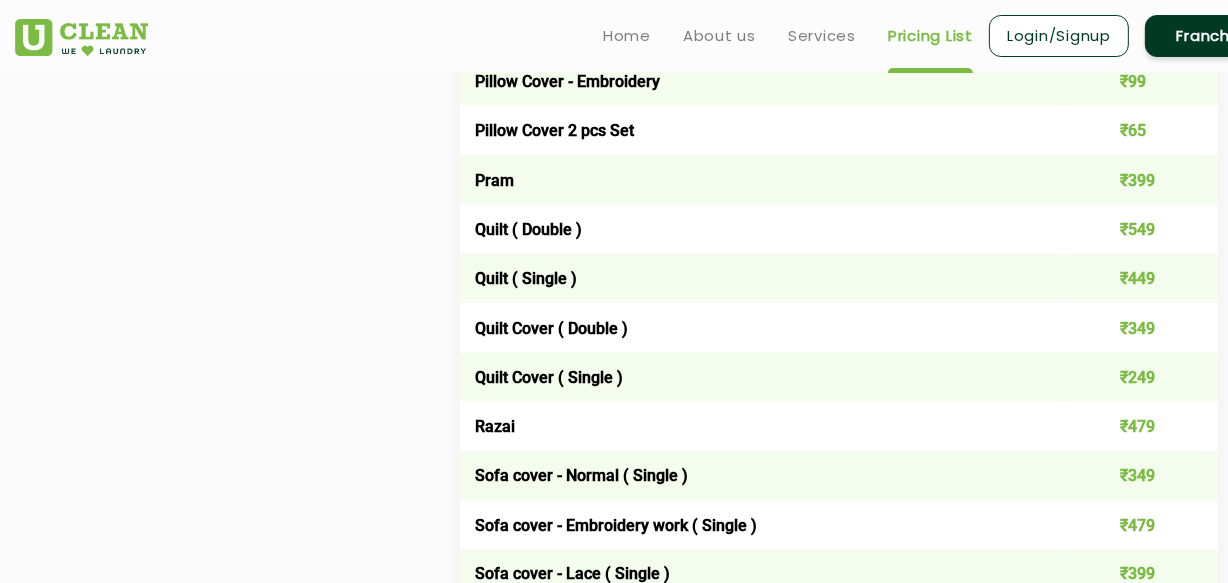 scroll, scrollTop: 2836, scrollLeft: 0, axis: vertical 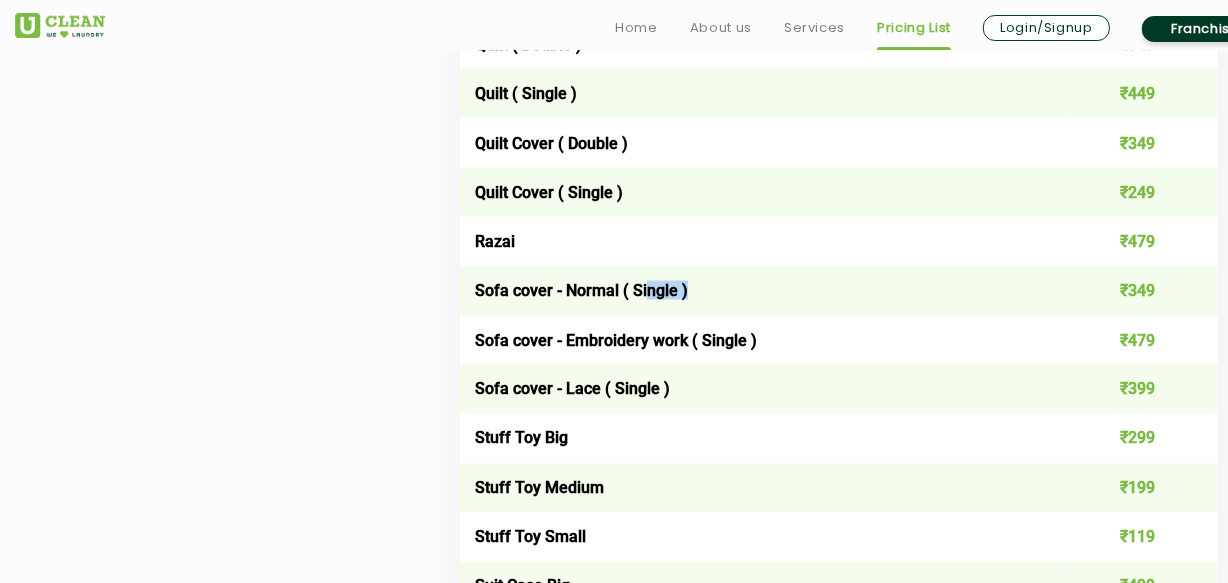 drag, startPoint x: 645, startPoint y: 270, endPoint x: 691, endPoint y: 300, distance: 54.91812 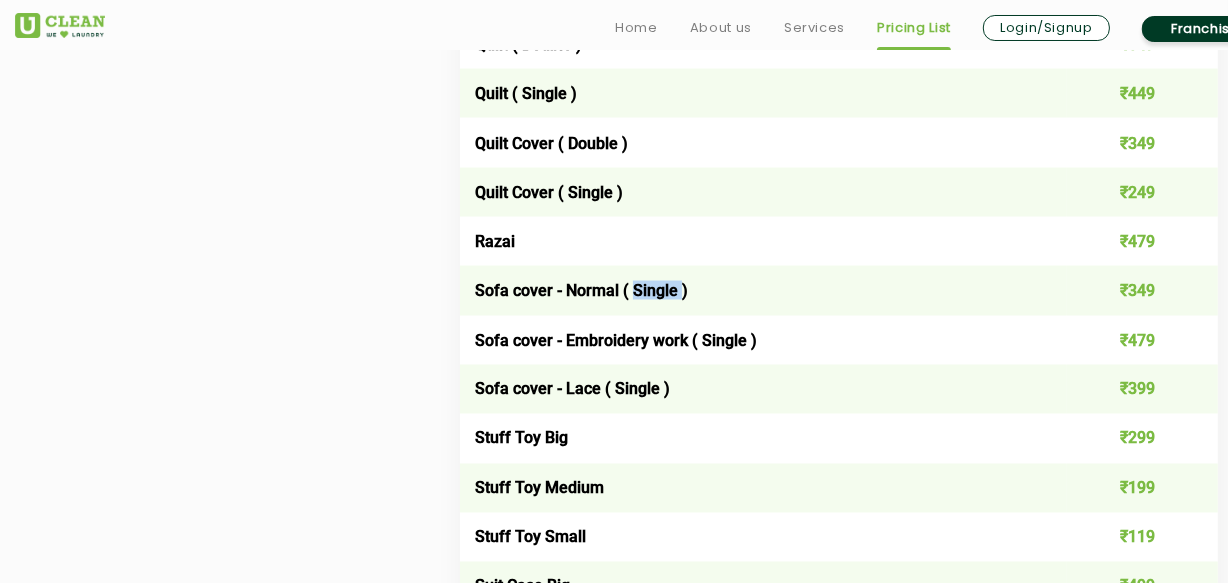 click on "Sofa cover -   Normal (  Single  )" at bounding box center (763, 290) 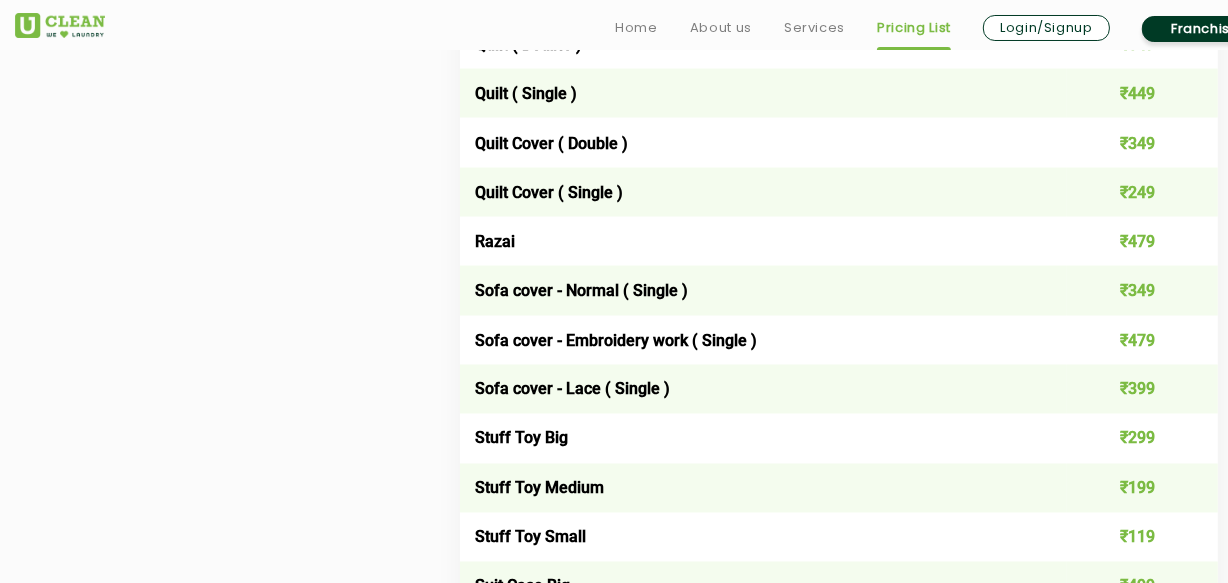 click on "Sofa cover -   Normal (  Single  )" at bounding box center (763, 290) 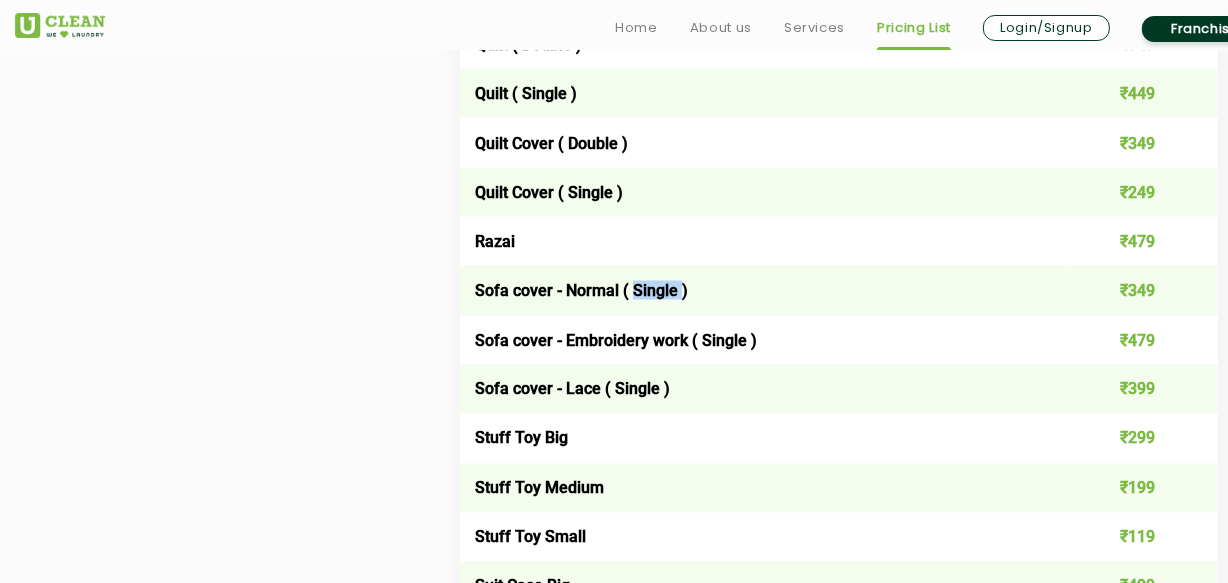 click on "Sofa cover -   Normal (  Single  )" at bounding box center (763, 290) 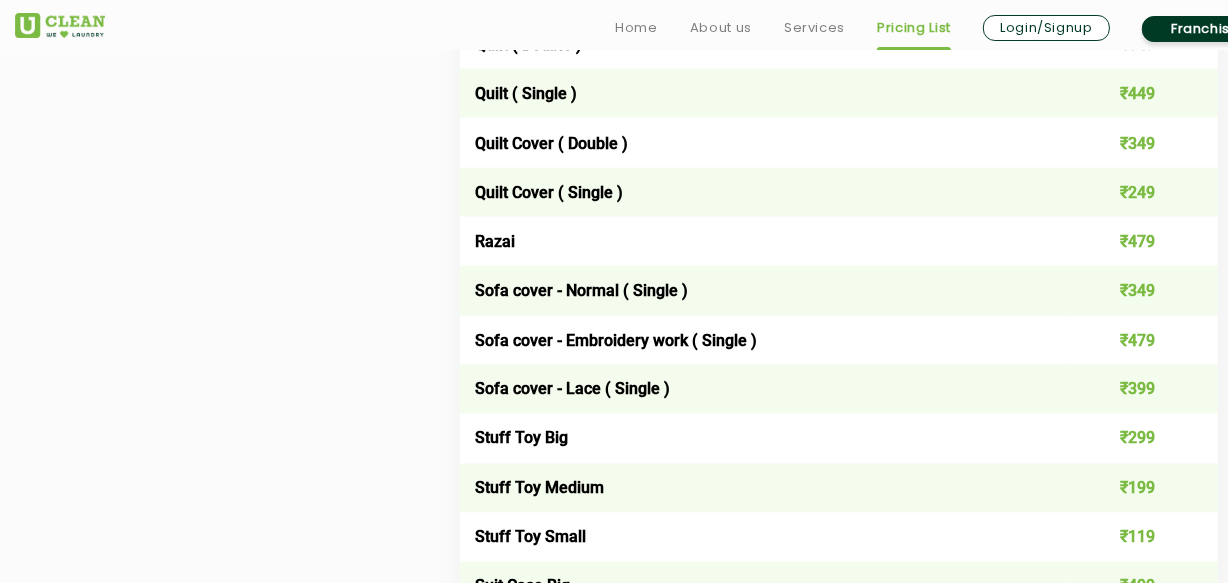 click on "Sofa cover -   Normal (  Single  )" at bounding box center (763, 290) 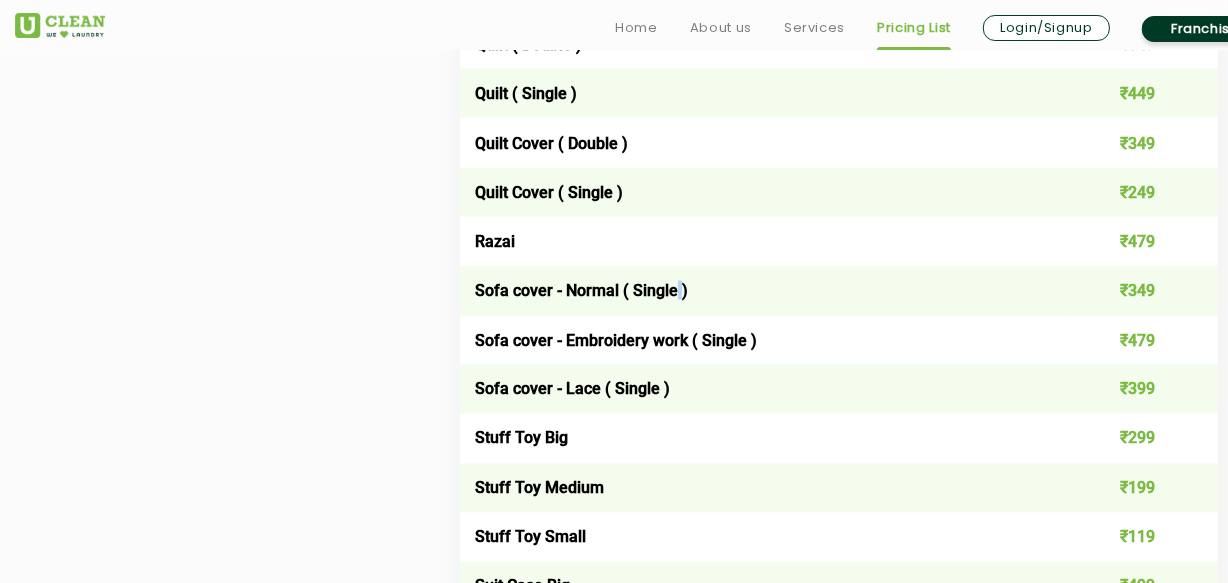 click on "Sofa cover -   Normal (  Single  )" at bounding box center [763, 290] 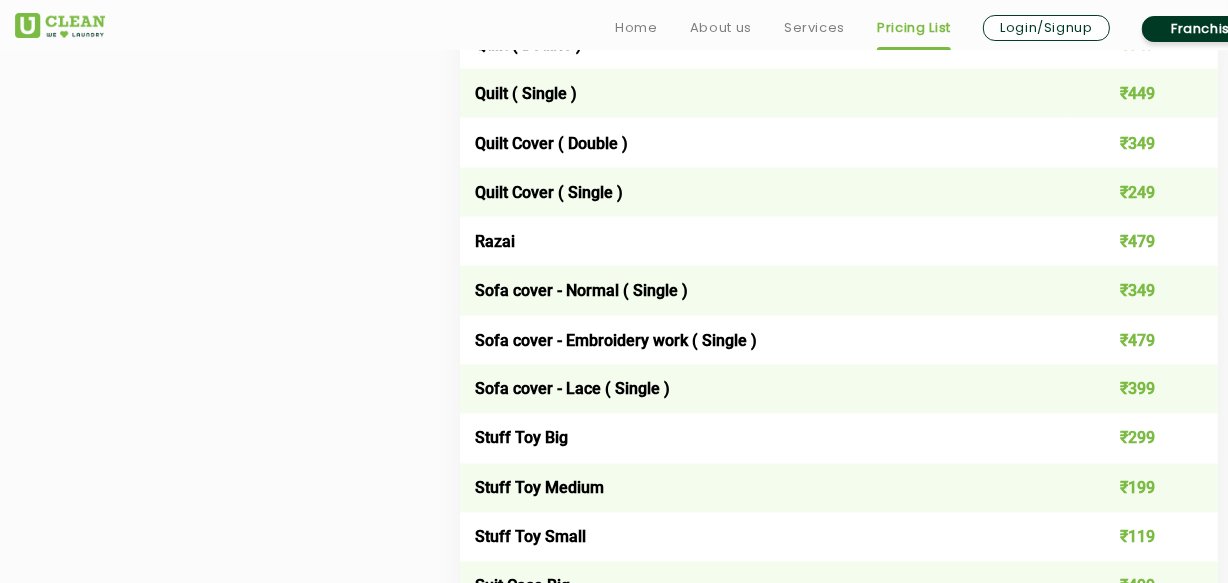 click on "Sofa cover -   Normal (  Single  )" at bounding box center [763, 290] 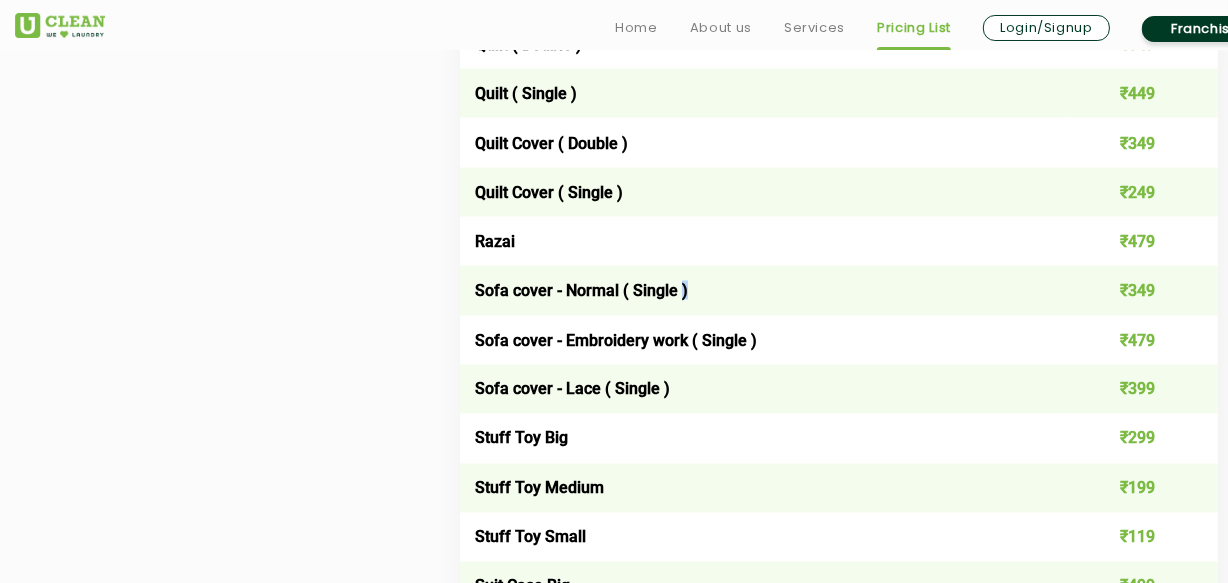 click on "Sofa cover -   Normal (  Single  )" at bounding box center (763, 290) 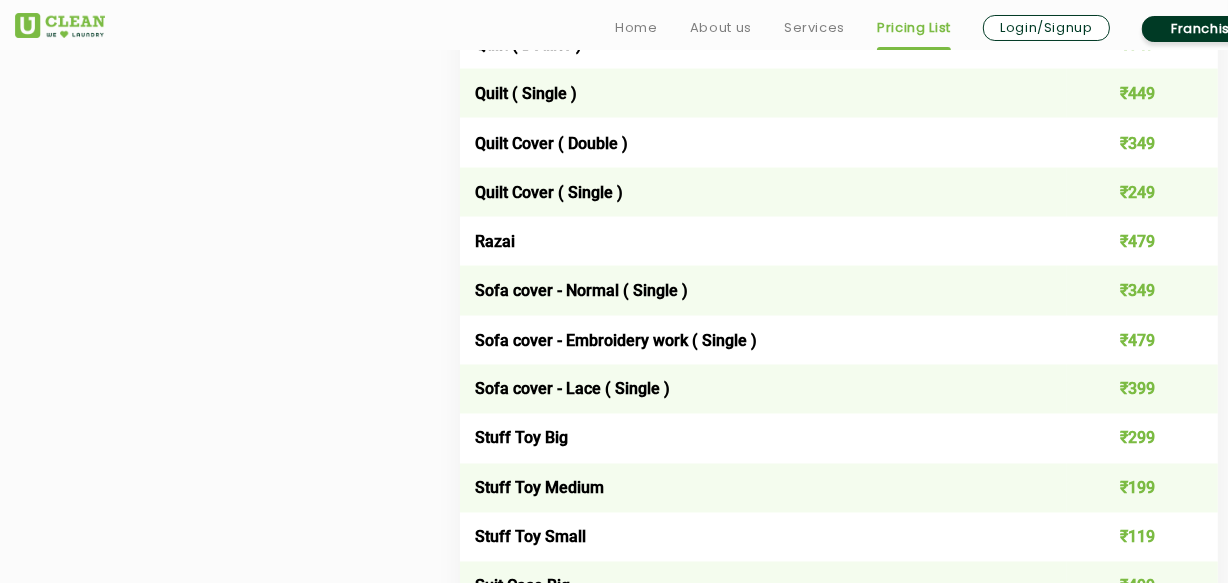 click on "Sofa cover - Embroidery work (  Single  )" at bounding box center (763, 340) 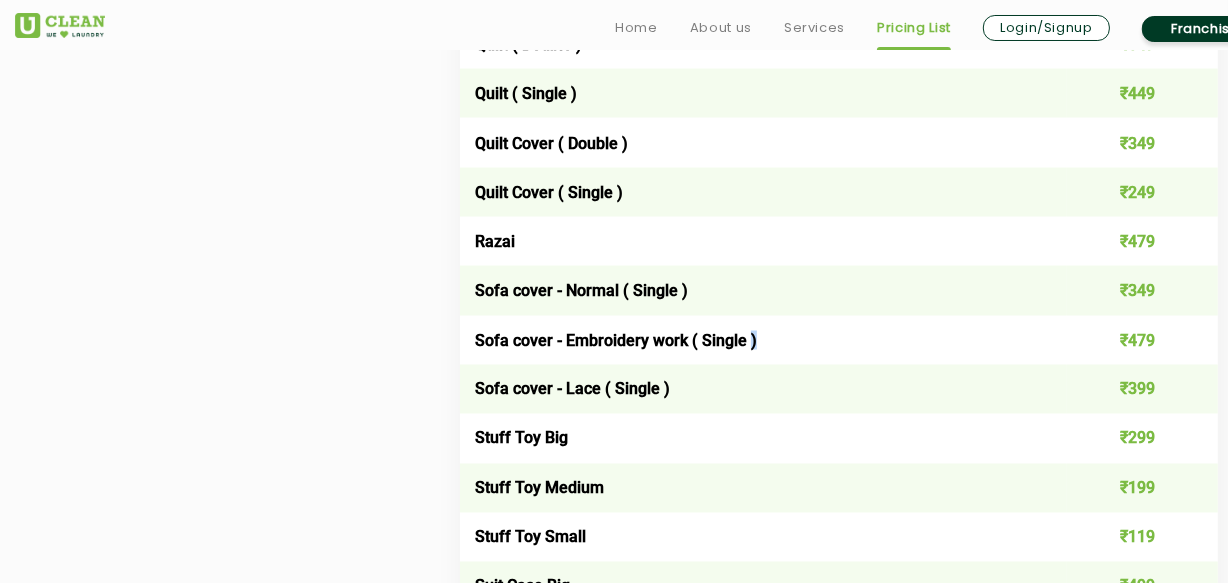 click on "Sofa cover - Embroidery work (  Single  )" at bounding box center [763, 340] 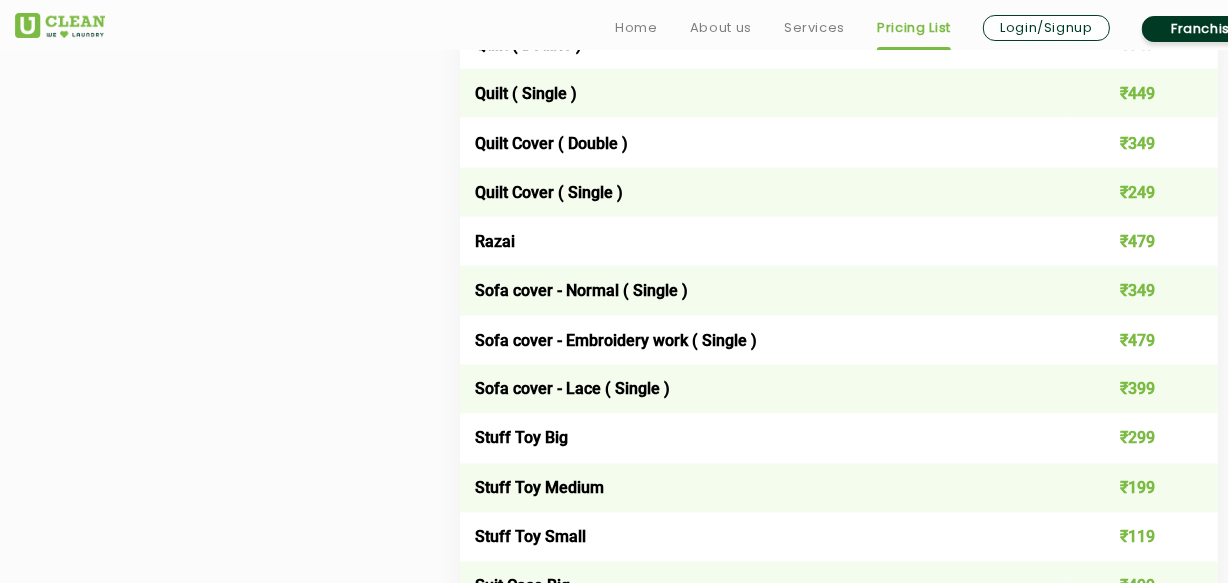 click on "Sofa cover - Embroidery work (  Single  )" at bounding box center (763, 340) 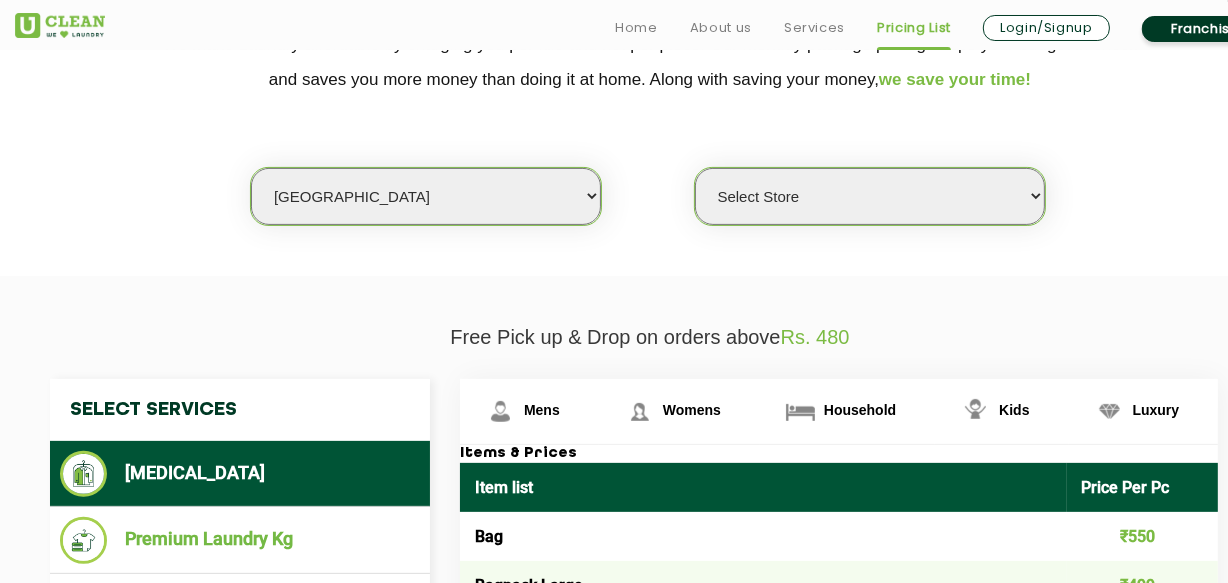 click on "Select city [GEOGRAPHIC_DATA] [GEOGRAPHIC_DATA] [GEOGRAPHIC_DATA] [GEOGRAPHIC_DATA] [GEOGRAPHIC_DATA] [GEOGRAPHIC_DATA] [GEOGRAPHIC_DATA] - [GEOGRAPHIC_DATA] Select [GEOGRAPHIC_DATA] [GEOGRAPHIC_DATA] [GEOGRAPHIC_DATA] [GEOGRAPHIC_DATA] [GEOGRAPHIC_DATA] [GEOGRAPHIC_DATA] [GEOGRAPHIC_DATA] [GEOGRAPHIC_DATA] [GEOGRAPHIC_DATA] [GEOGRAPHIC_DATA] [GEOGRAPHIC_DATA] [GEOGRAPHIC_DATA] [GEOGRAPHIC_DATA] [GEOGRAPHIC_DATA] [GEOGRAPHIC_DATA] [GEOGRAPHIC_DATA] [GEOGRAPHIC_DATA] [GEOGRAPHIC_DATA] [GEOGRAPHIC_DATA] [GEOGRAPHIC_DATA] [GEOGRAPHIC_DATA] [GEOGRAPHIC_DATA] [GEOGRAPHIC_DATA] [GEOGRAPHIC_DATA] [GEOGRAPHIC_DATA] [GEOGRAPHIC_DATA] [GEOGRAPHIC_DATA] [GEOGRAPHIC_DATA] [GEOGRAPHIC_DATA] [GEOGRAPHIC_DATA] [GEOGRAPHIC_DATA] [GEOGRAPHIC_DATA] [GEOGRAPHIC_DATA] [GEOGRAPHIC_DATA] [GEOGRAPHIC_DATA] [GEOGRAPHIC_DATA] [GEOGRAPHIC_DATA] [GEOGRAPHIC_DATA] [GEOGRAPHIC_DATA] [GEOGRAPHIC_DATA] [GEOGRAPHIC_DATA] [GEOGRAPHIC_DATA] [GEOGRAPHIC_DATA] [GEOGRAPHIC_DATA] [GEOGRAPHIC_DATA] [GEOGRAPHIC_DATA] [GEOGRAPHIC_DATA] [GEOGRAPHIC_DATA] [GEOGRAPHIC_DATA] [GEOGRAPHIC_DATA] [GEOGRAPHIC_DATA] [GEOGRAPHIC_DATA] [GEOGRAPHIC_DATA] [GEOGRAPHIC_DATA] [GEOGRAPHIC_DATA] [GEOGRAPHIC_DATA] [GEOGRAPHIC_DATA] [GEOGRAPHIC_DATA] [GEOGRAPHIC_DATA] [GEOGRAPHIC_DATA] [GEOGRAPHIC_DATA] [GEOGRAPHIC_DATA] [GEOGRAPHIC_DATA] [GEOGRAPHIC_DATA] [GEOGRAPHIC_DATA] [GEOGRAPHIC_DATA] [GEOGRAPHIC_DATA] [GEOGRAPHIC_DATA] [GEOGRAPHIC_DATA] [GEOGRAPHIC_DATA] [GEOGRAPHIC_DATA] [GEOGRAPHIC_DATA] [GEOGRAPHIC_DATA] [GEOGRAPHIC_DATA] [GEOGRAPHIC_DATA] [GEOGRAPHIC_DATA] [GEOGRAPHIC_DATA] [GEOGRAPHIC_DATA] - Select [GEOGRAPHIC_DATA] [GEOGRAPHIC_DATA] [GEOGRAPHIC_DATA] [GEOGRAPHIC_DATA] [GEOGRAPHIC_DATA] [GEOGRAPHIC_DATA] [GEOGRAPHIC_DATA] [GEOGRAPHIC_DATA] [GEOGRAPHIC_DATA] [GEOGRAPHIC_DATA] [GEOGRAPHIC_DATA] [GEOGRAPHIC_DATA] [GEOGRAPHIC_DATA] [GEOGRAPHIC_DATA] [GEOGRAPHIC_DATA] [GEOGRAPHIC_DATA] [GEOGRAPHIC_DATA] [GEOGRAPHIC_DATA] [GEOGRAPHIC_DATA] [GEOGRAPHIC_DATA] [GEOGRAPHIC_DATA] [GEOGRAPHIC_DATA] [GEOGRAPHIC_DATA] [GEOGRAPHIC_DATA] [GEOGRAPHIC_DATA] [GEOGRAPHIC_DATA] [GEOGRAPHIC_DATA] [GEOGRAPHIC_DATA] [GEOGRAPHIC_DATA] [GEOGRAPHIC_DATA] [GEOGRAPHIC_DATA] [GEOGRAPHIC_DATA]" at bounding box center [426, 196] 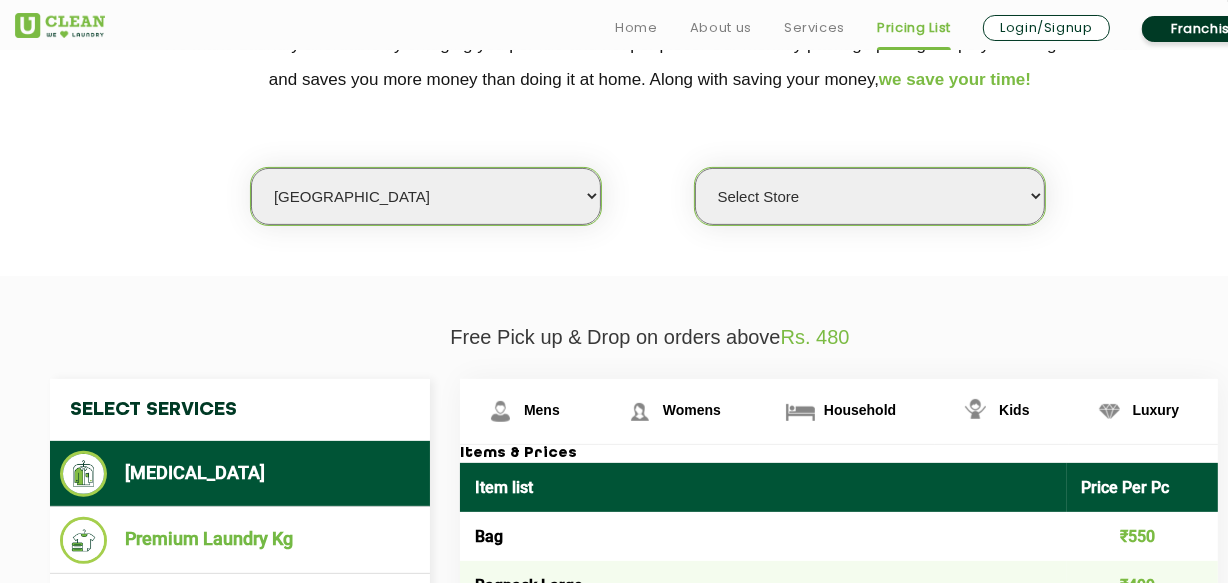 select on "139" 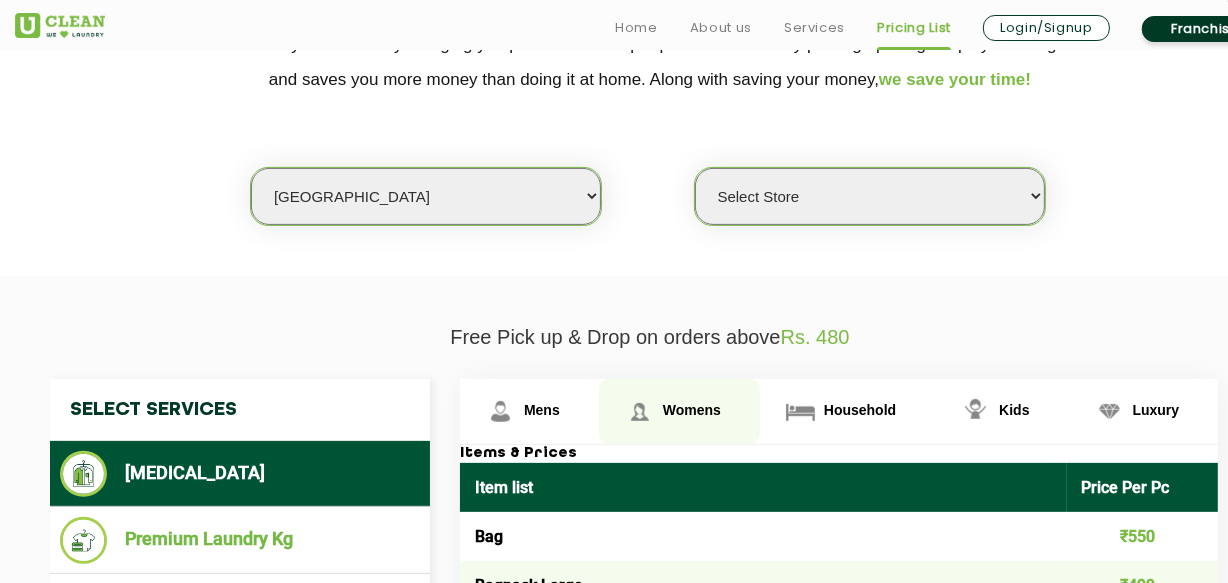 select on "0" 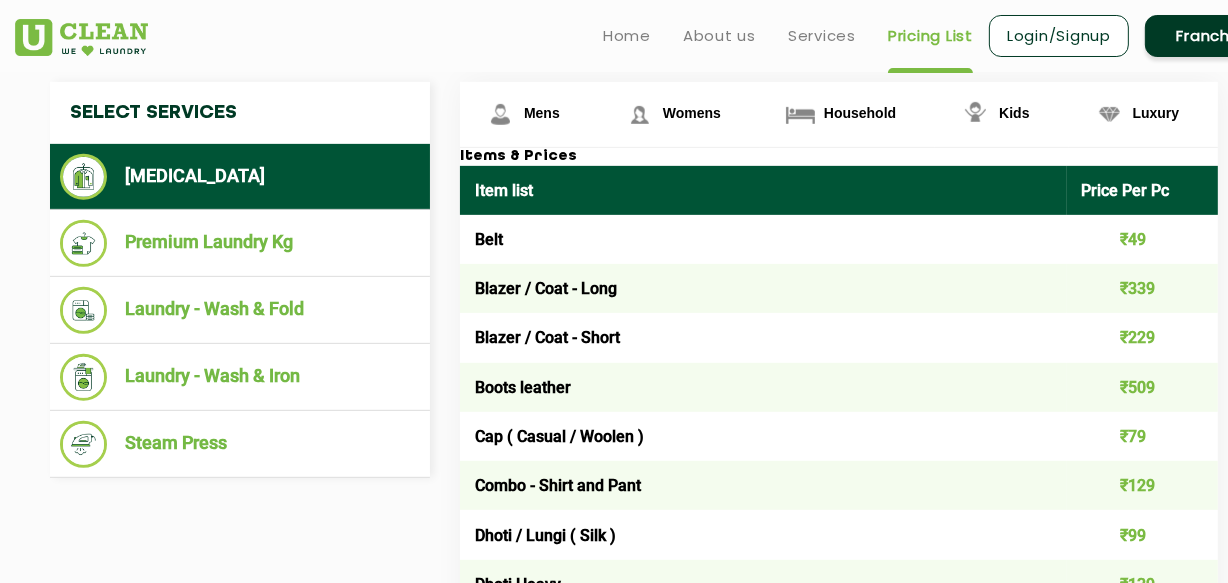 scroll, scrollTop: 0, scrollLeft: 0, axis: both 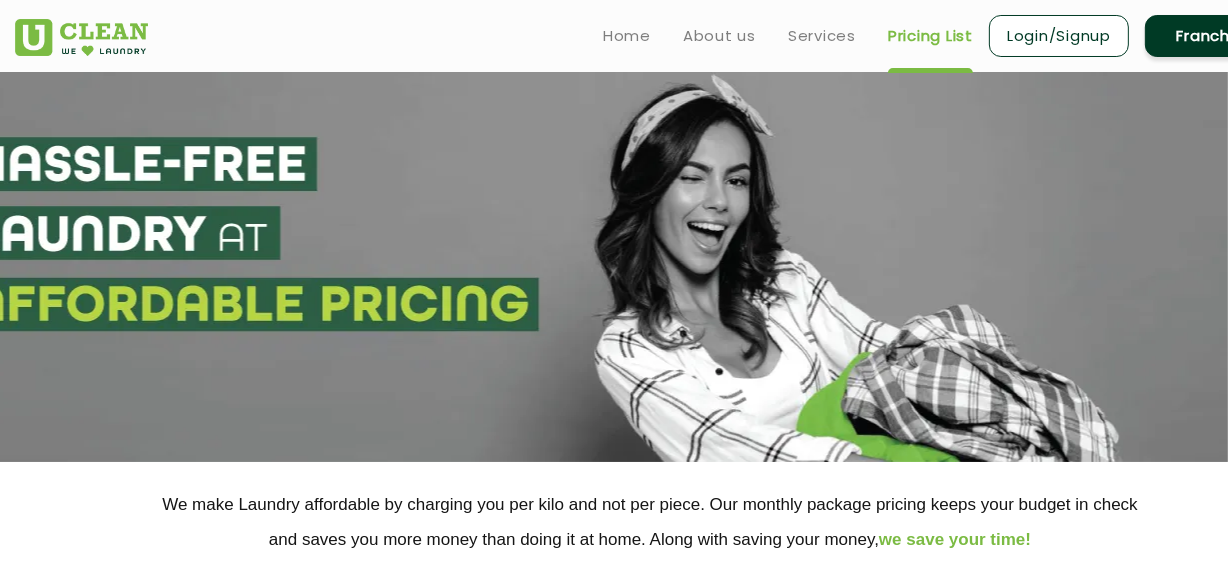 click 